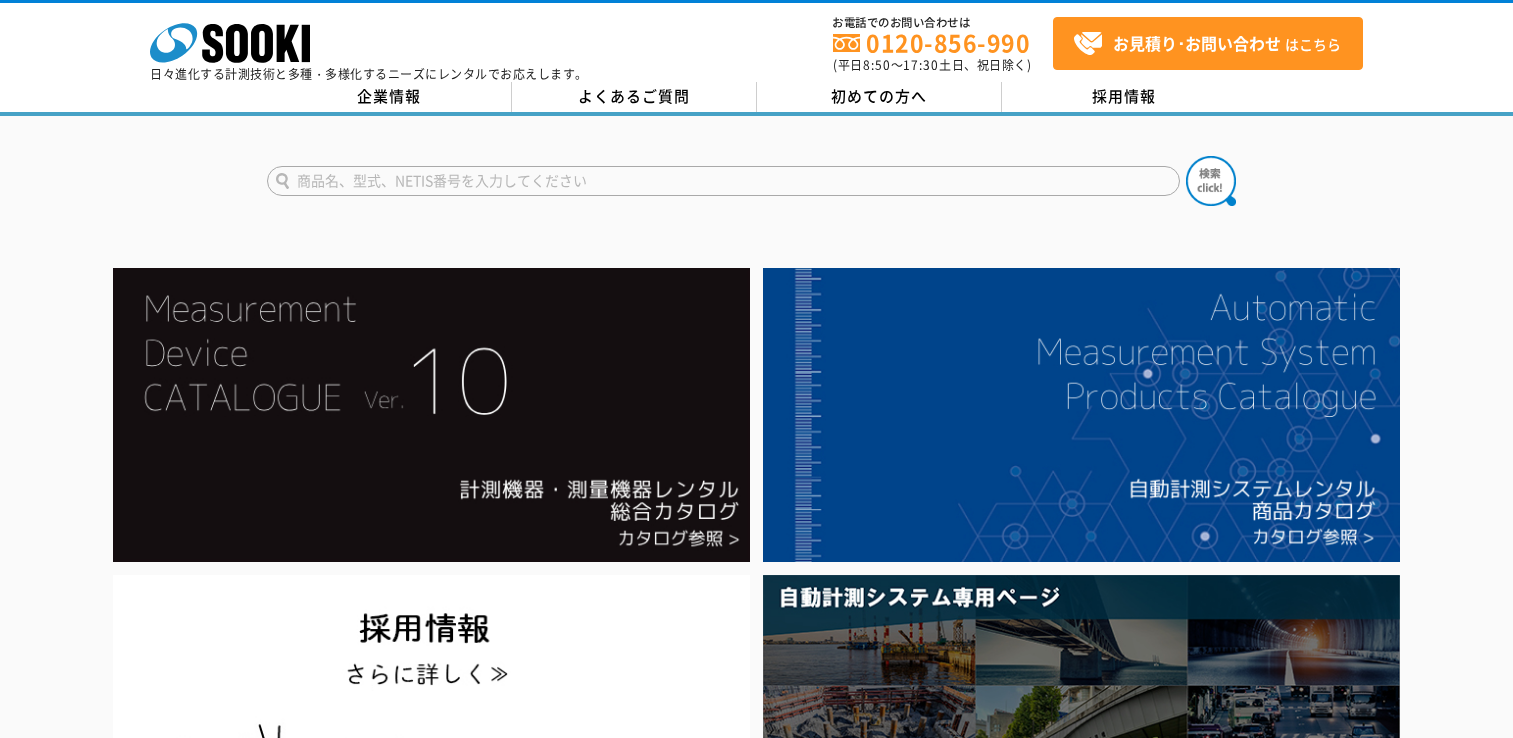 scroll, scrollTop: 0, scrollLeft: 0, axis: both 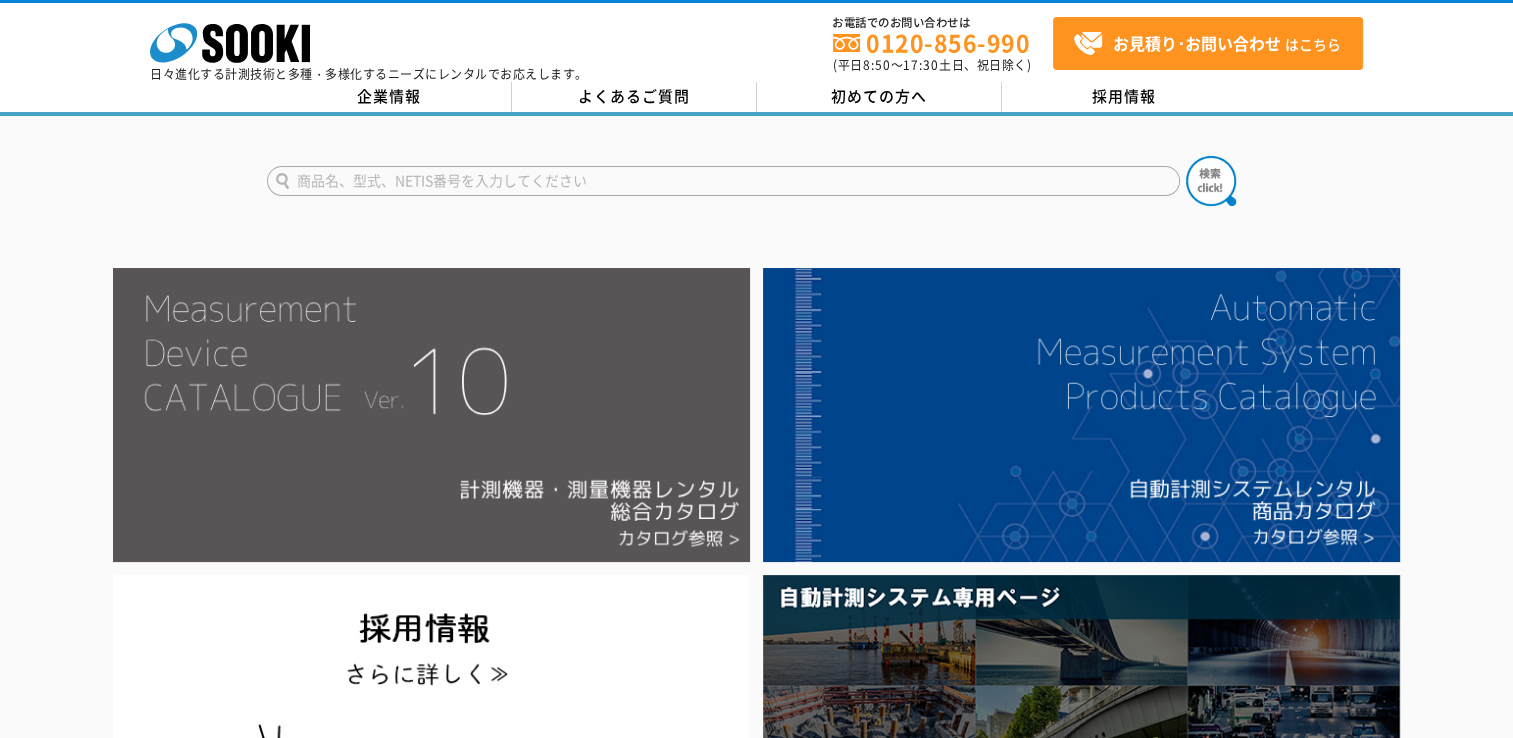 click at bounding box center [431, 415] 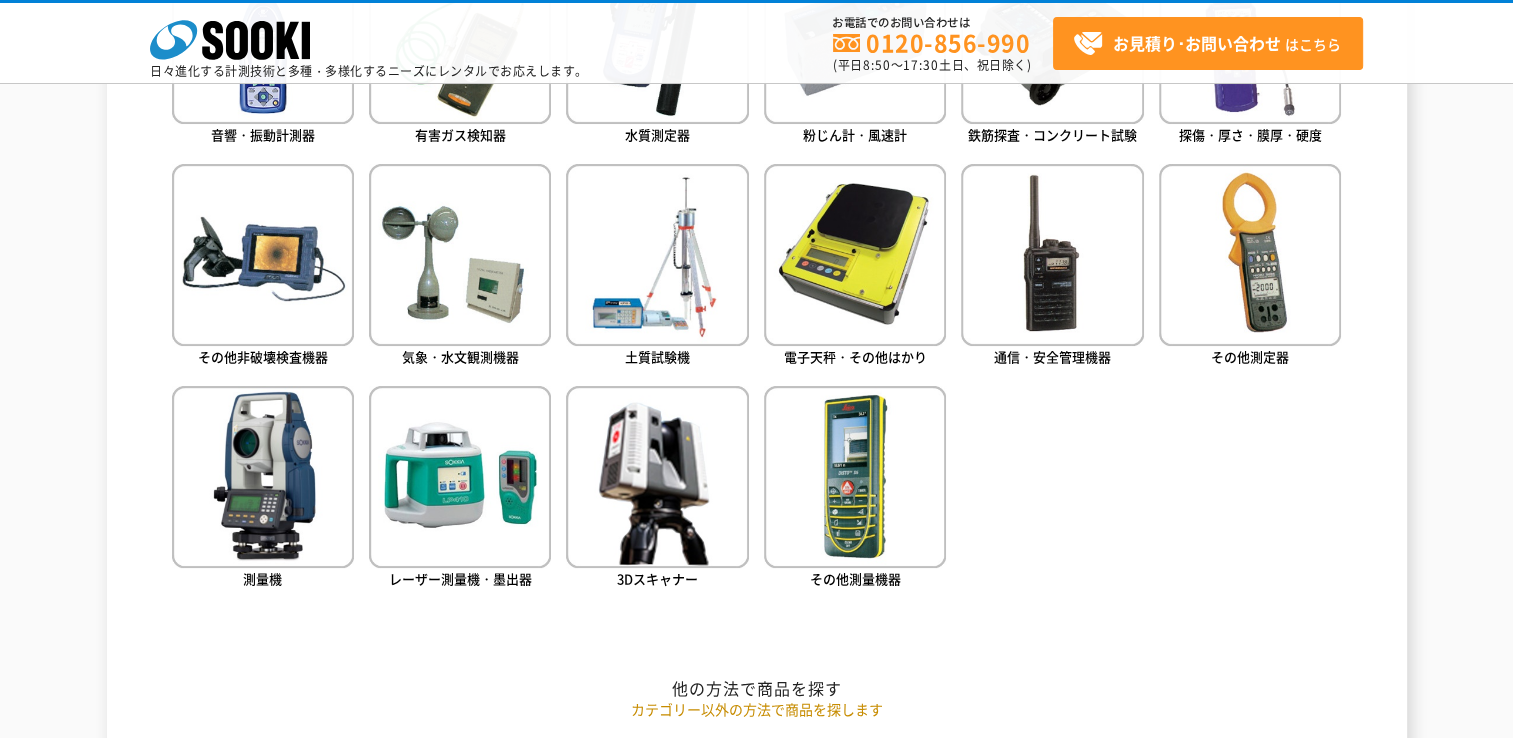 scroll, scrollTop: 1100, scrollLeft: 0, axis: vertical 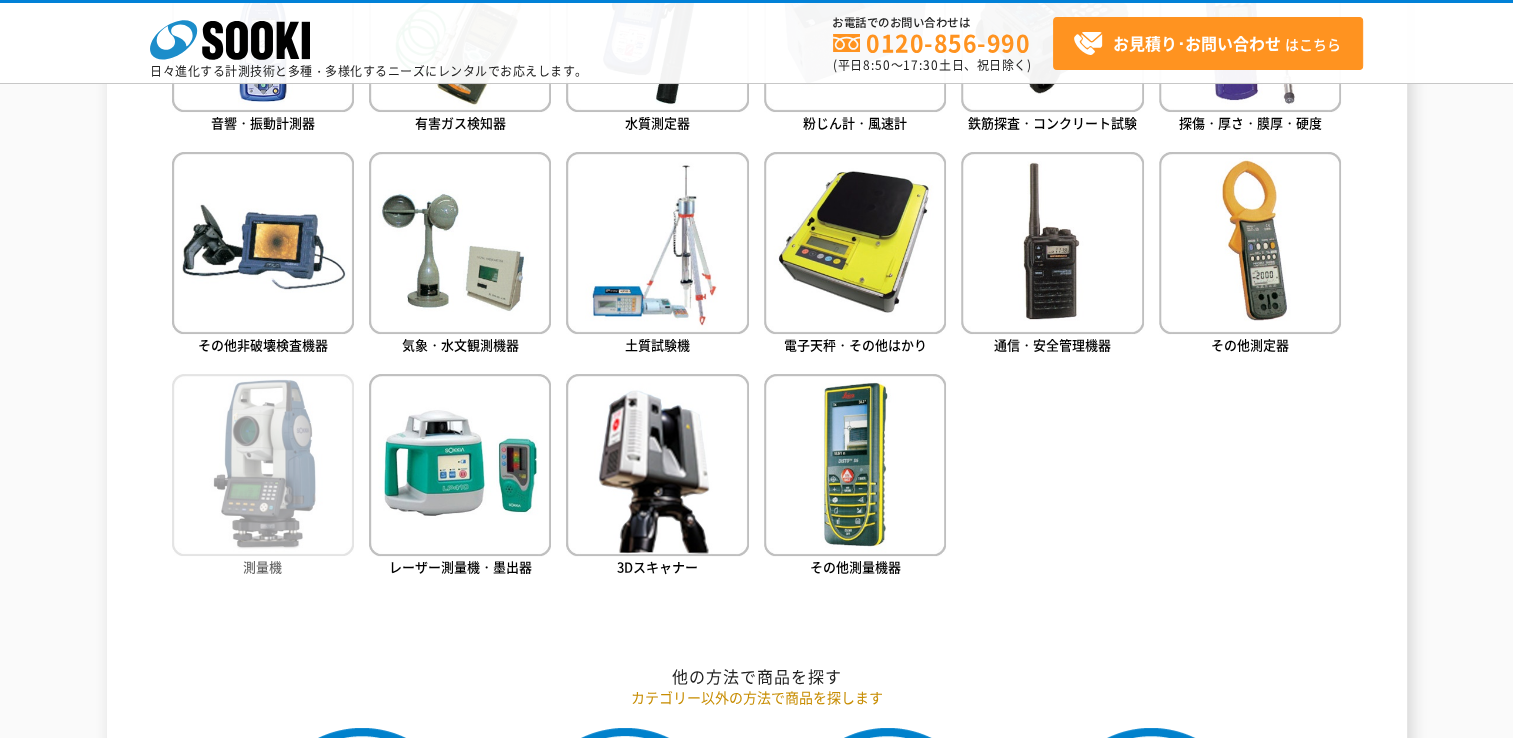 click at bounding box center [263, 465] 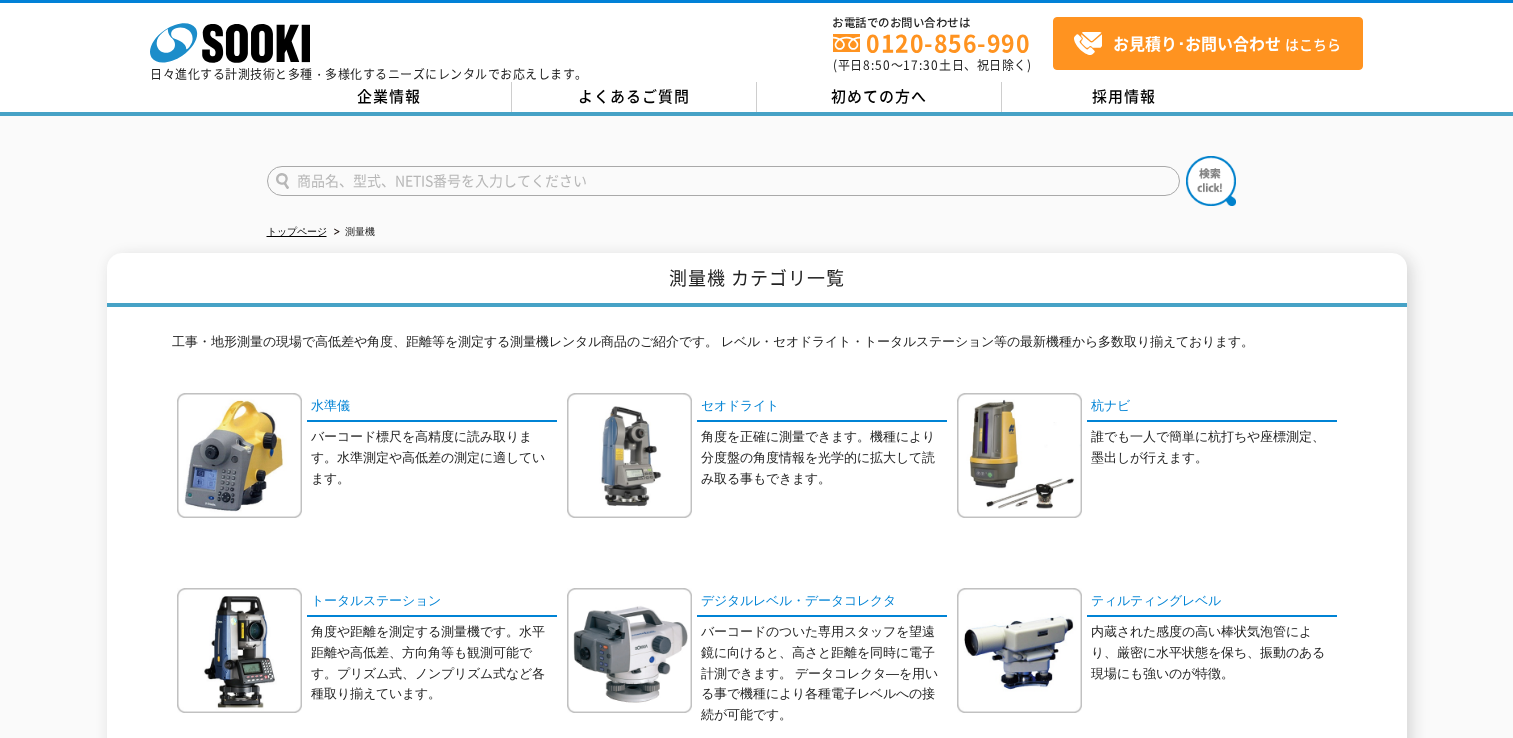 scroll, scrollTop: 0, scrollLeft: 0, axis: both 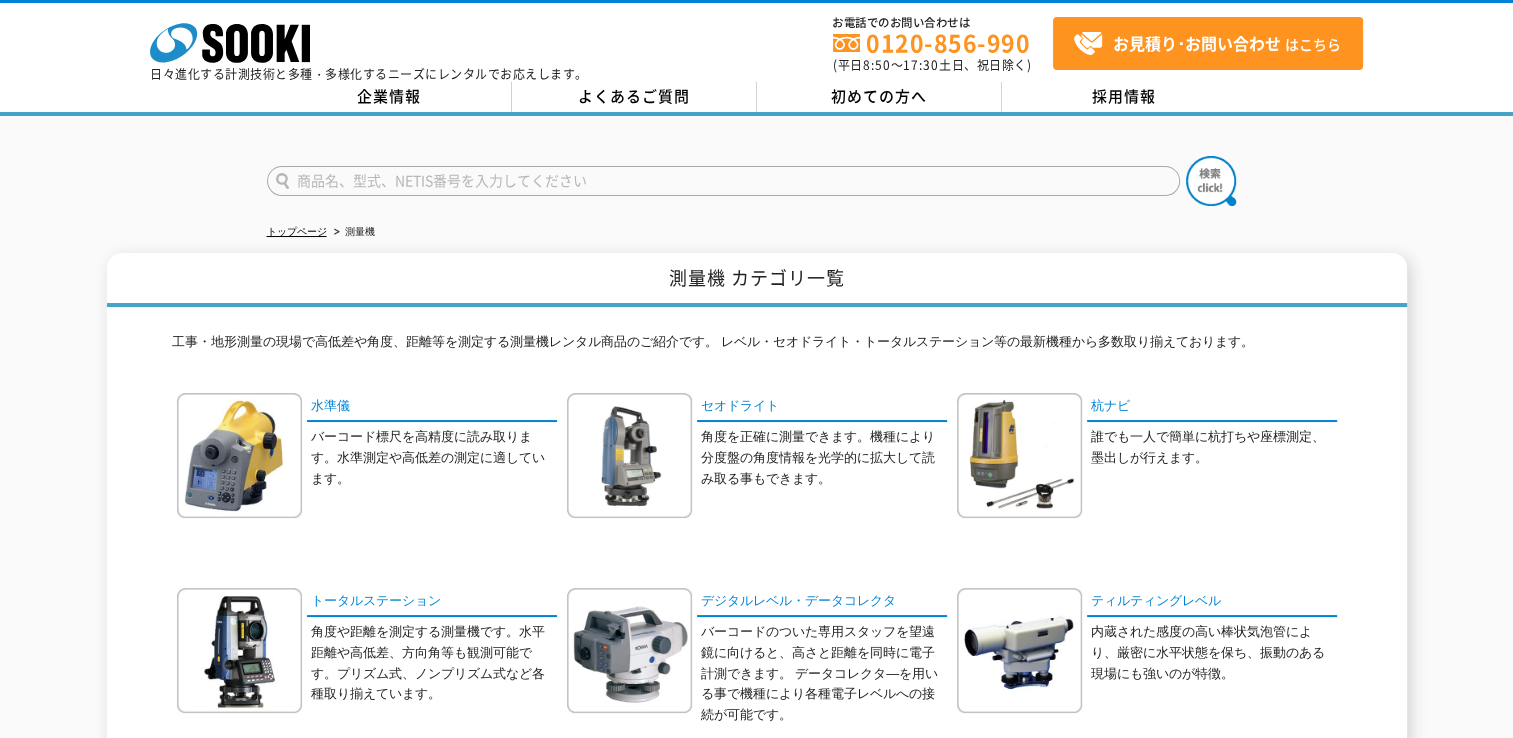 click at bounding box center [723, 181] 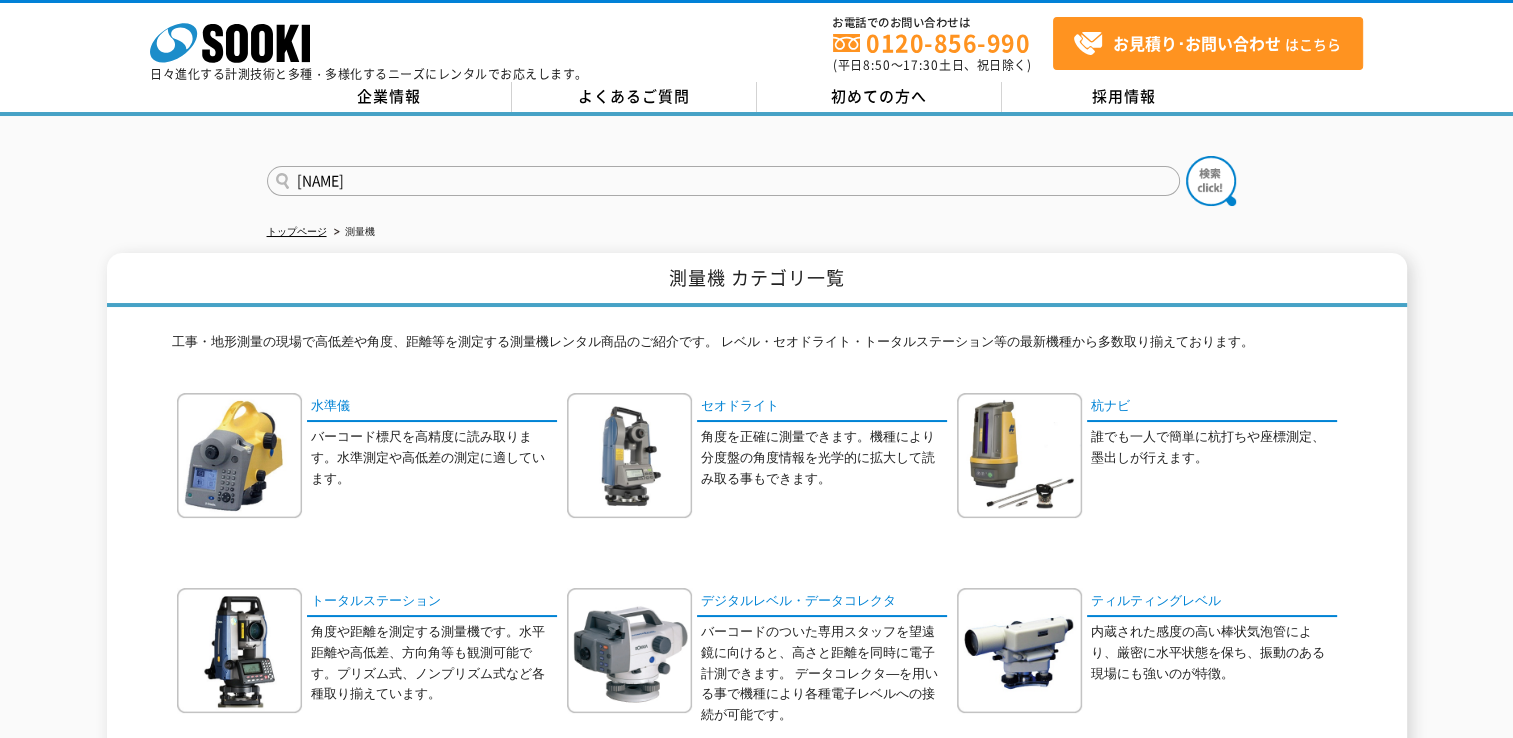 type on "[NAME]" 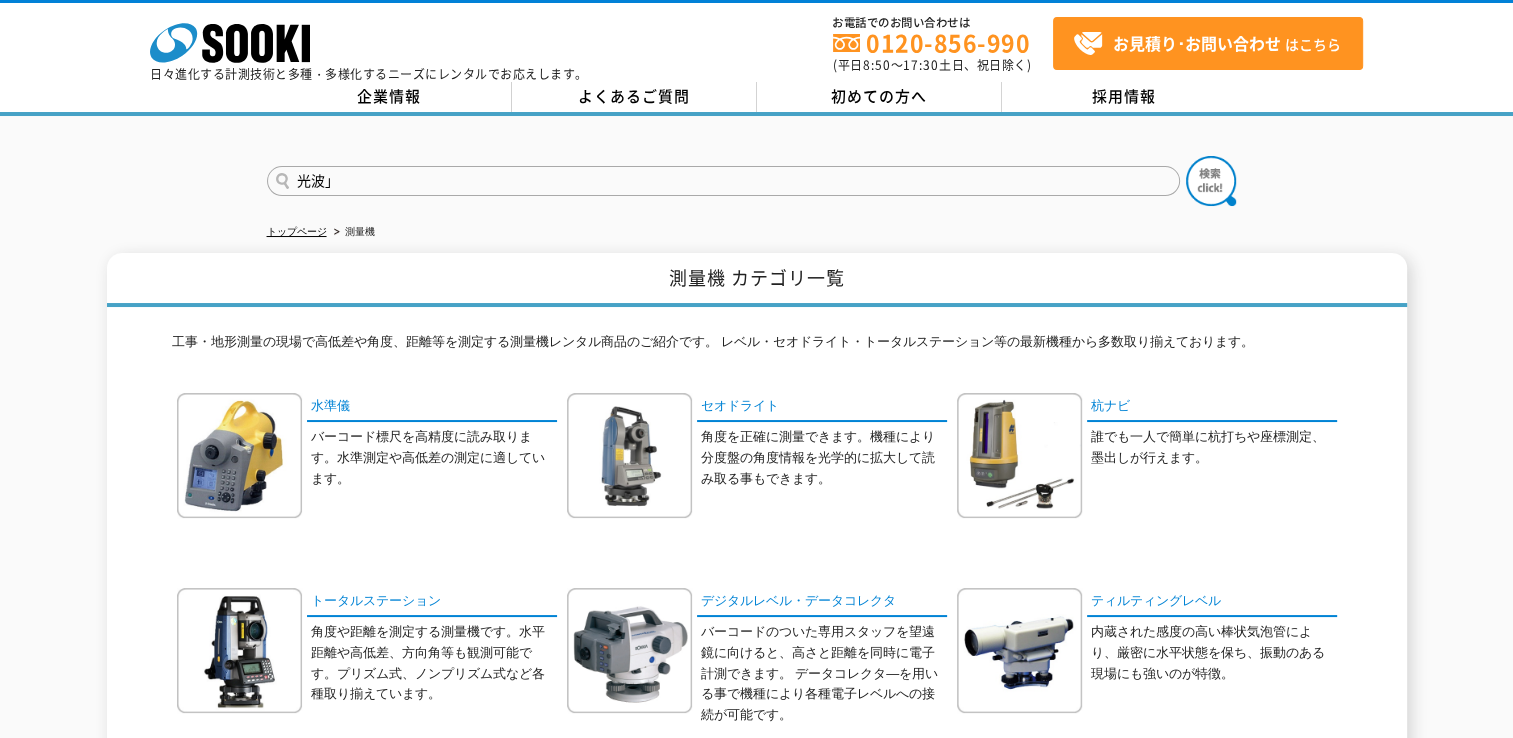 type on "光波」" 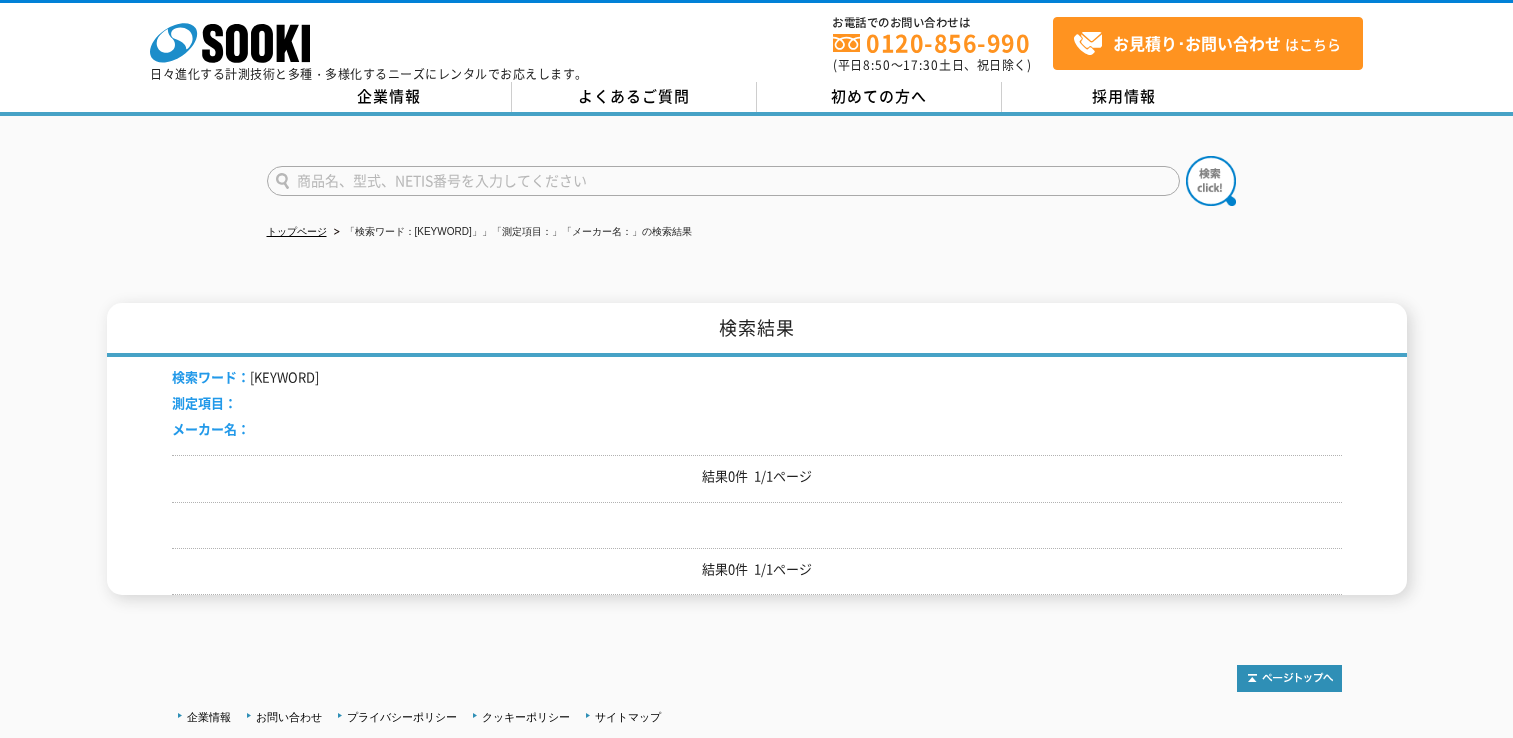 scroll, scrollTop: 0, scrollLeft: 0, axis: both 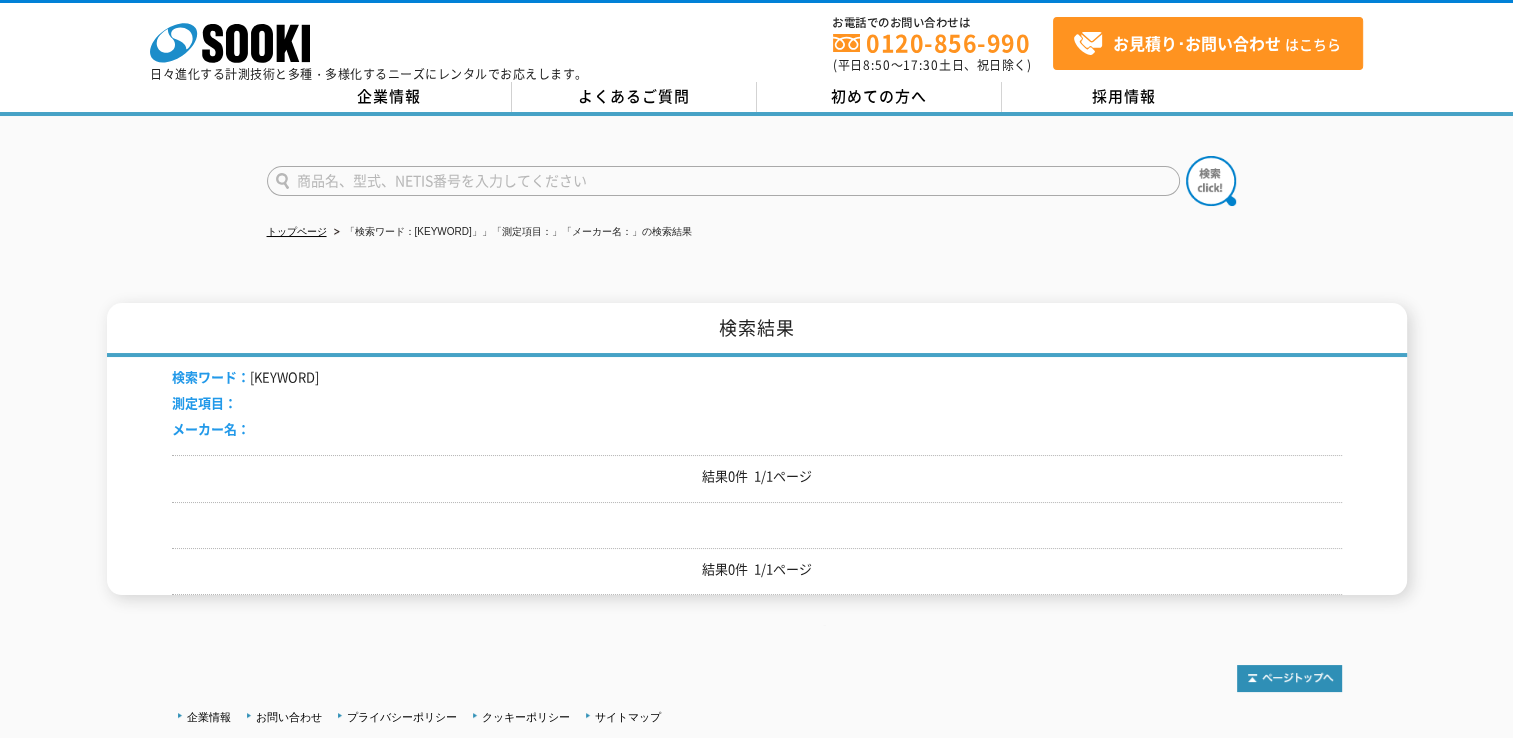 click at bounding box center (723, 181) 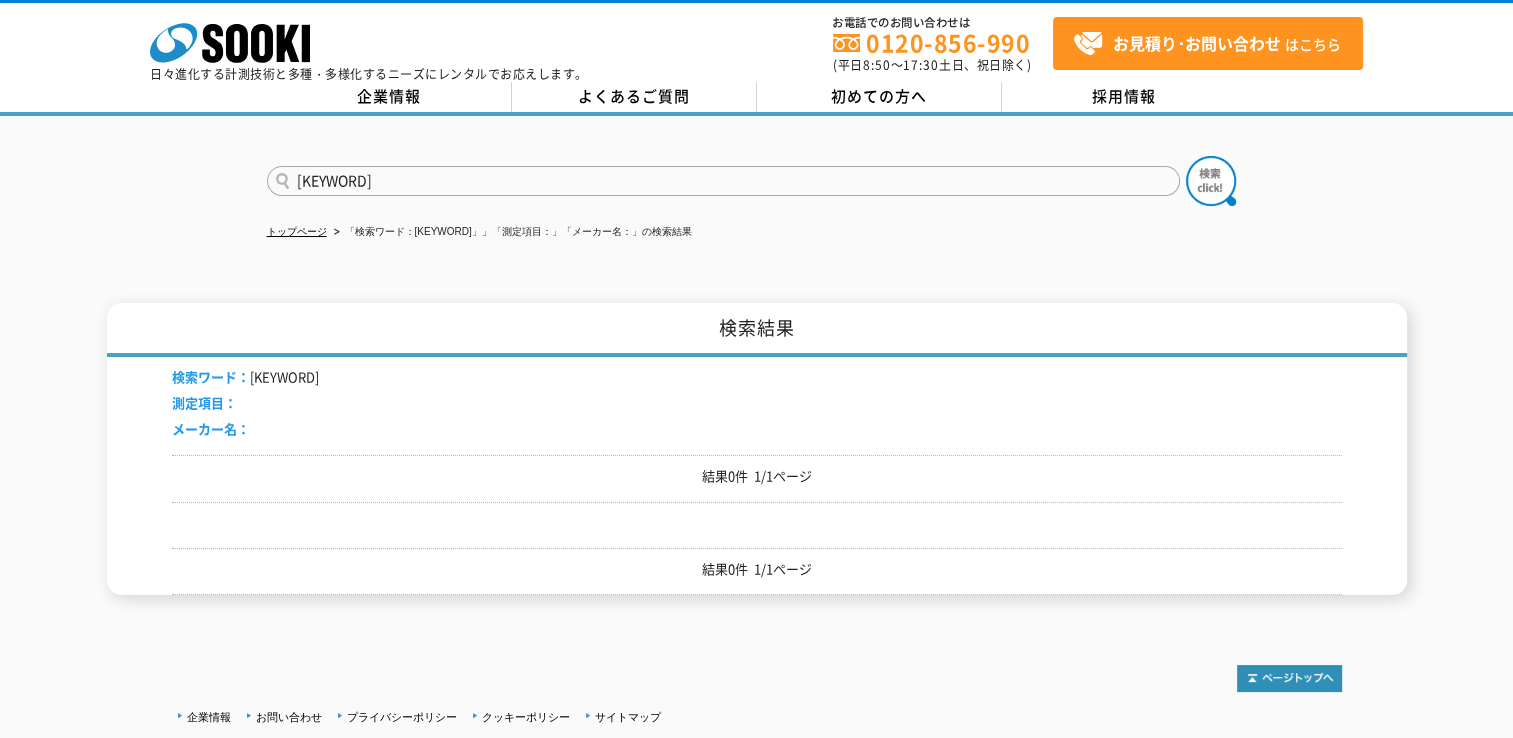 type on "[NAME]" 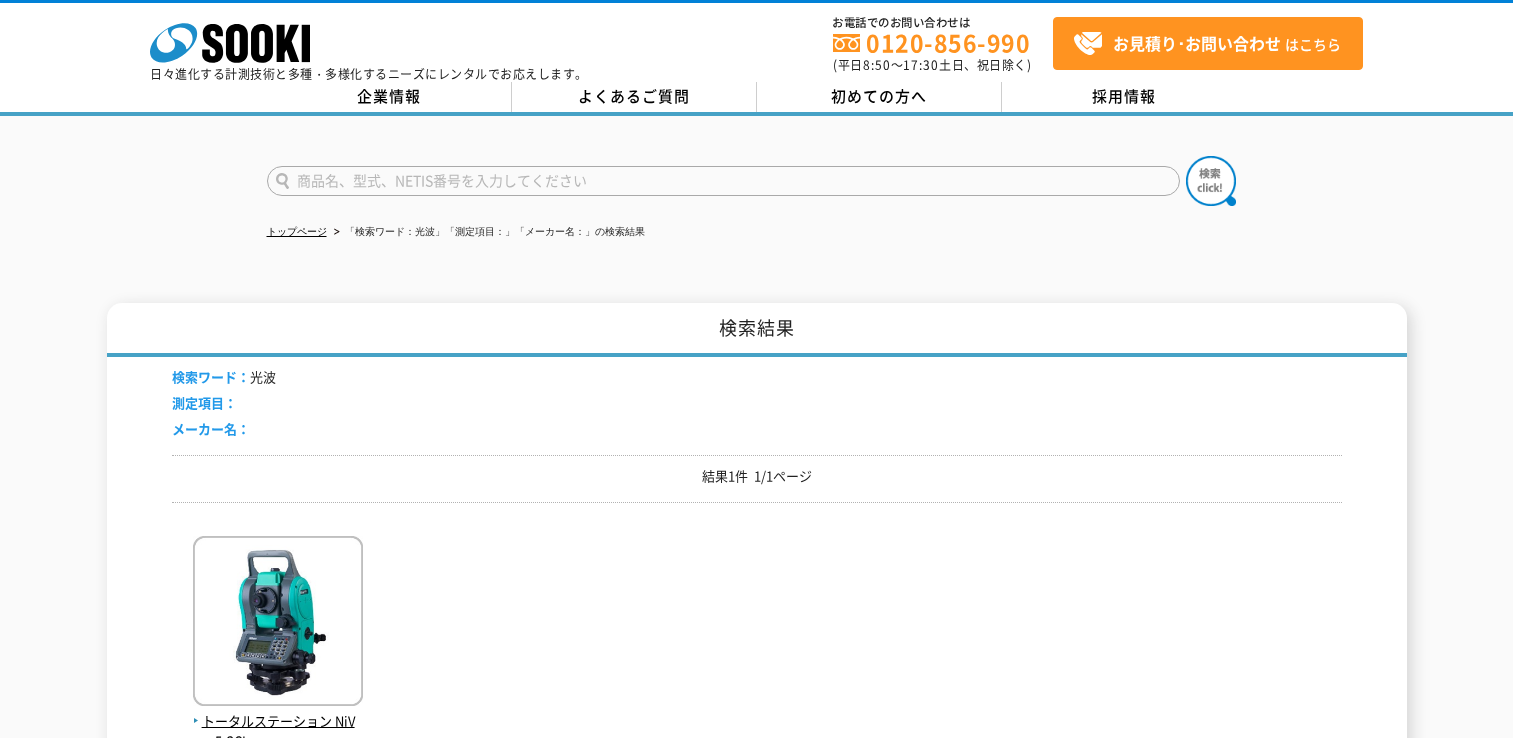 scroll, scrollTop: 0, scrollLeft: 0, axis: both 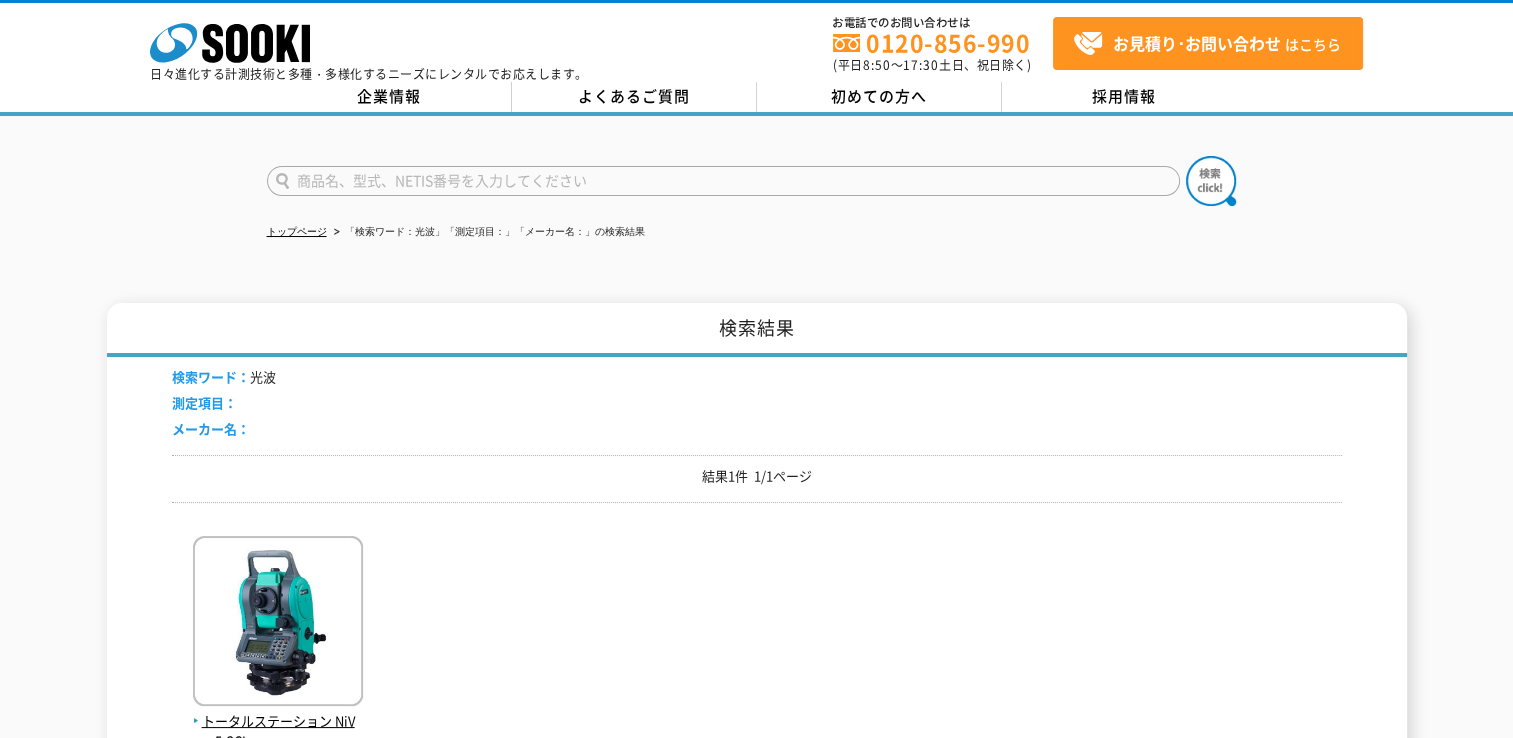 click at bounding box center (723, 181) 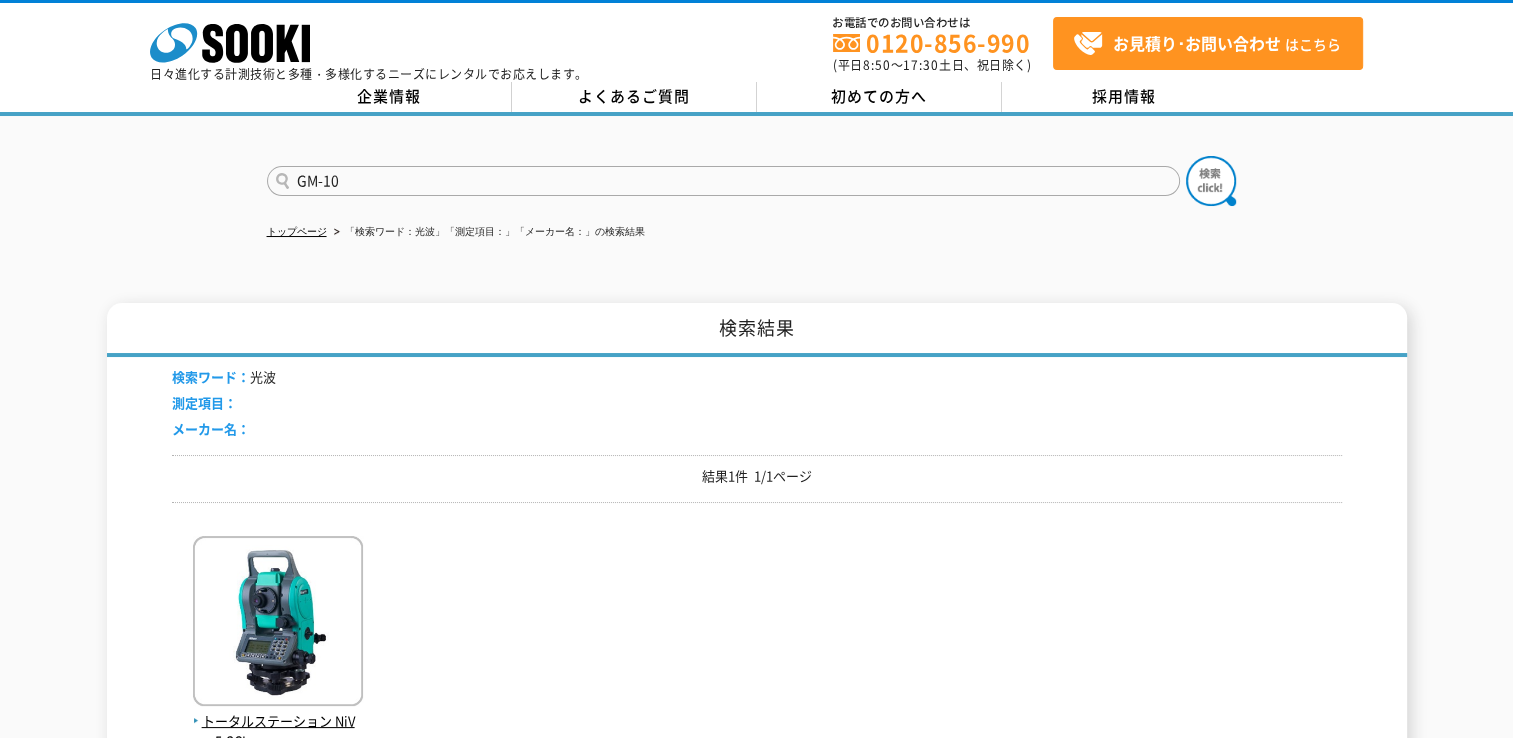 click on "GM-10" at bounding box center [723, 181] 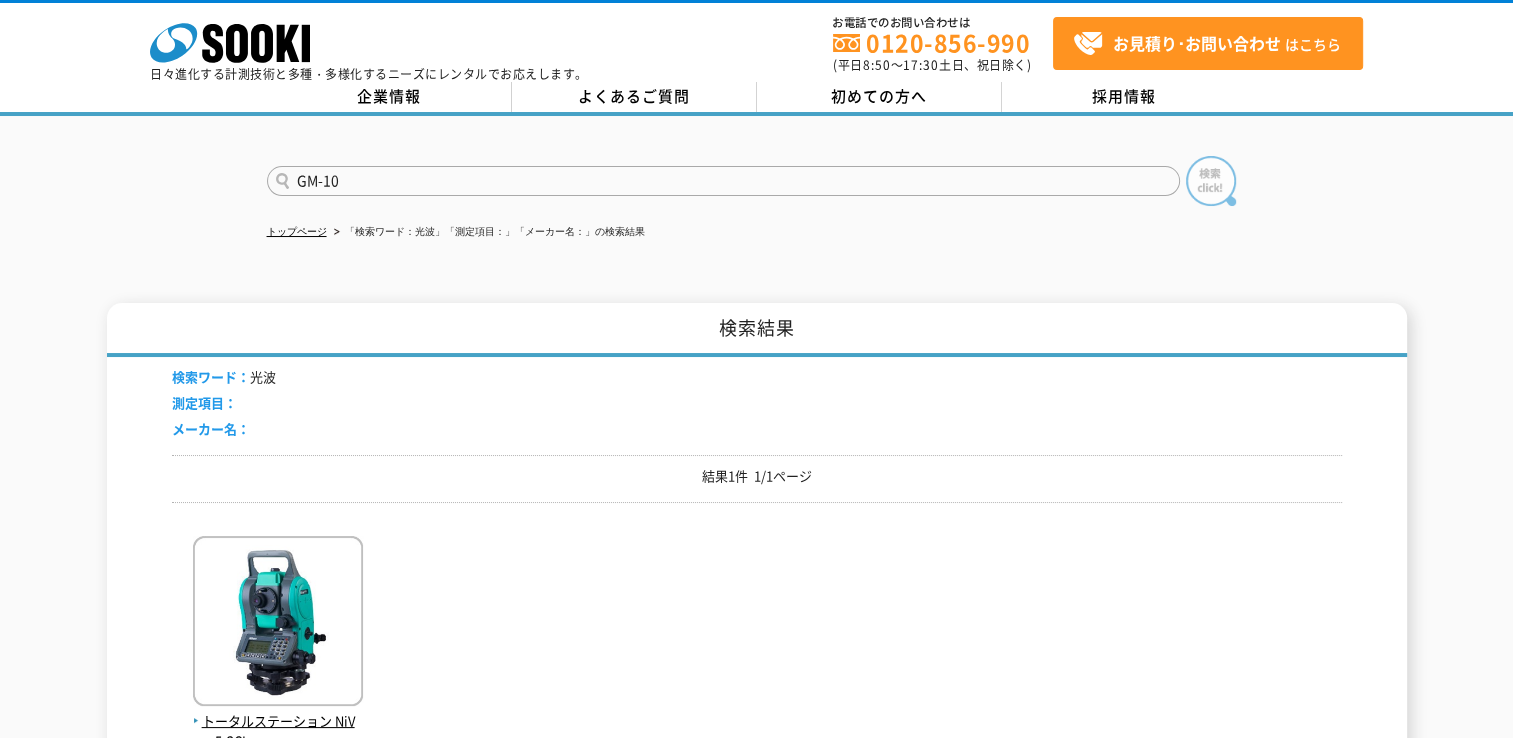 type on "GM-10" 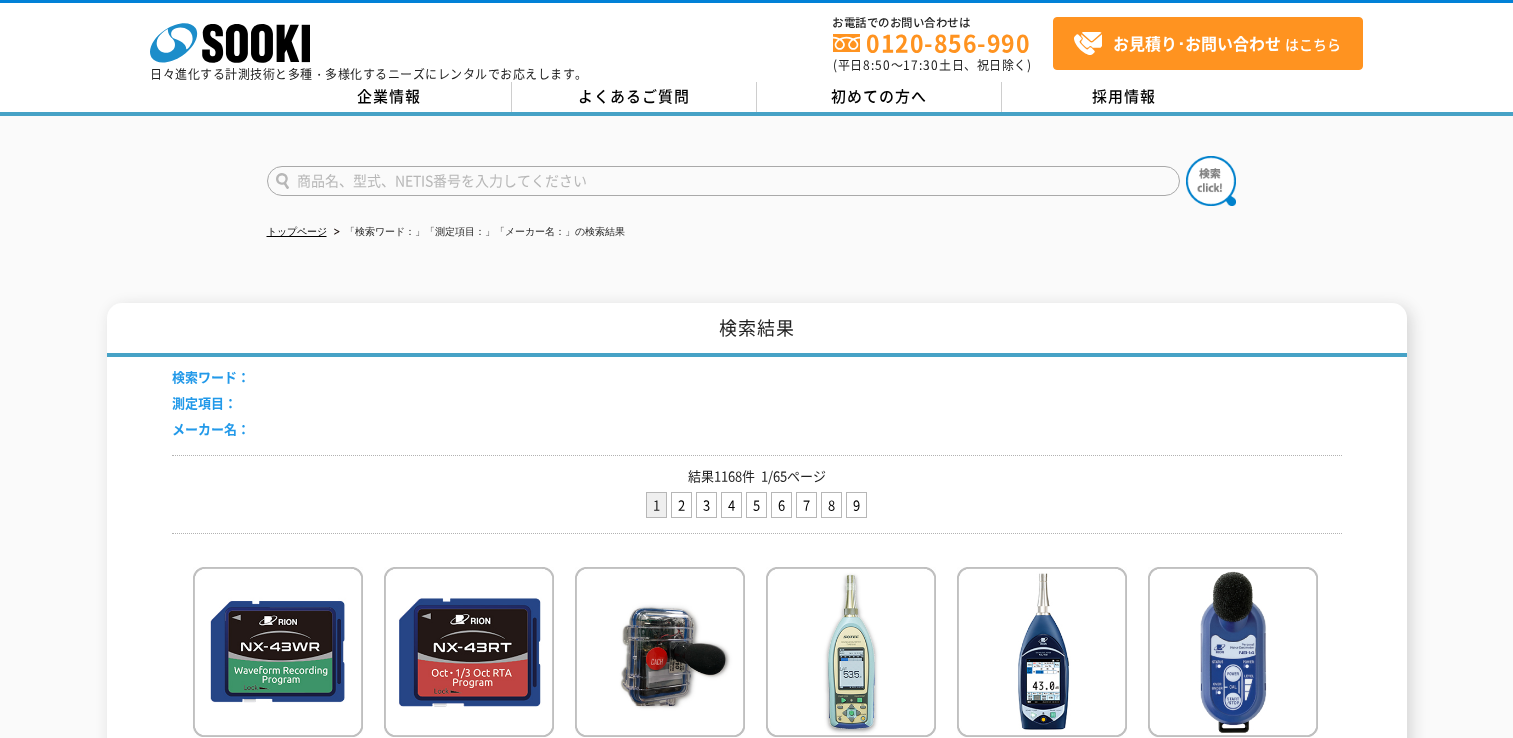 scroll, scrollTop: 0, scrollLeft: 0, axis: both 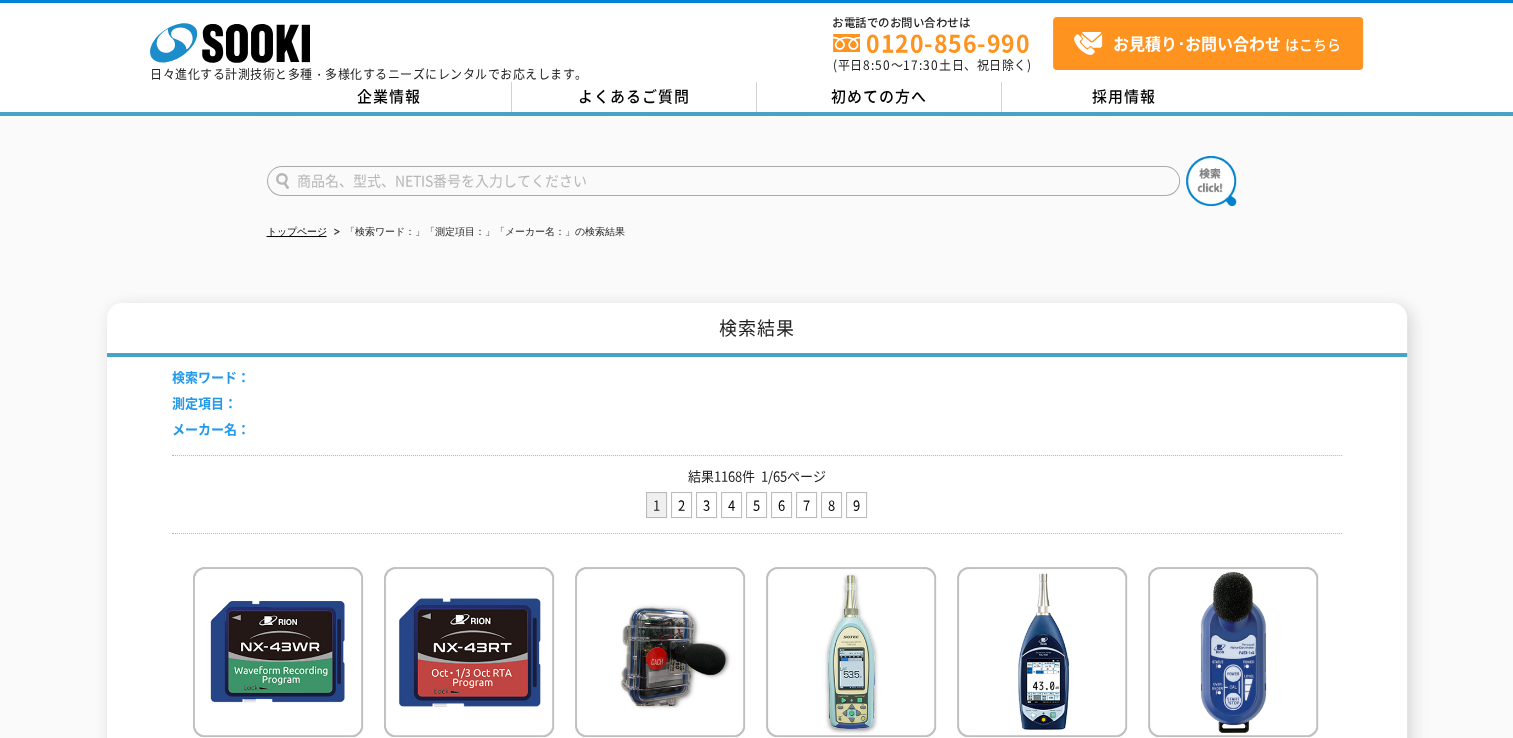 click at bounding box center (723, 181) 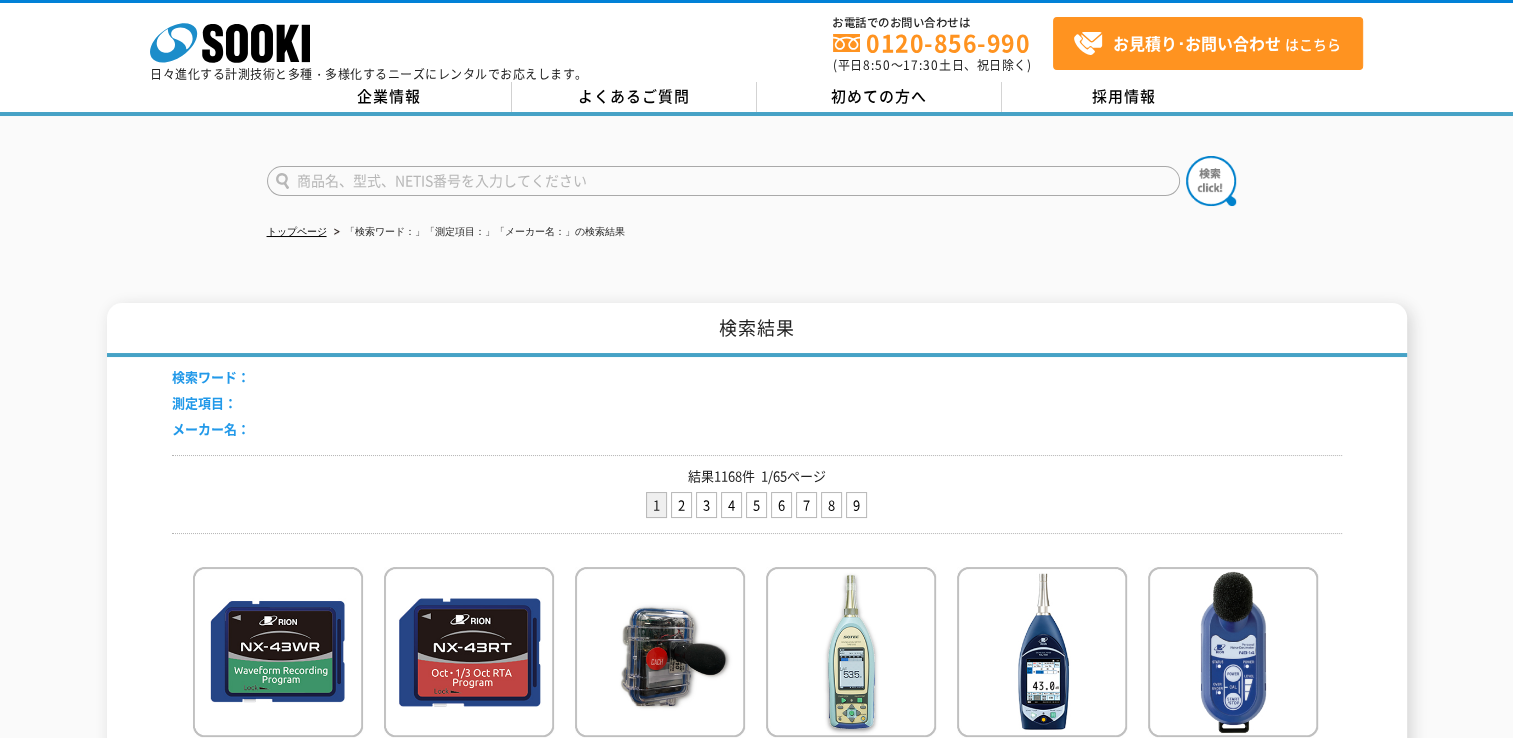 type on "あ" 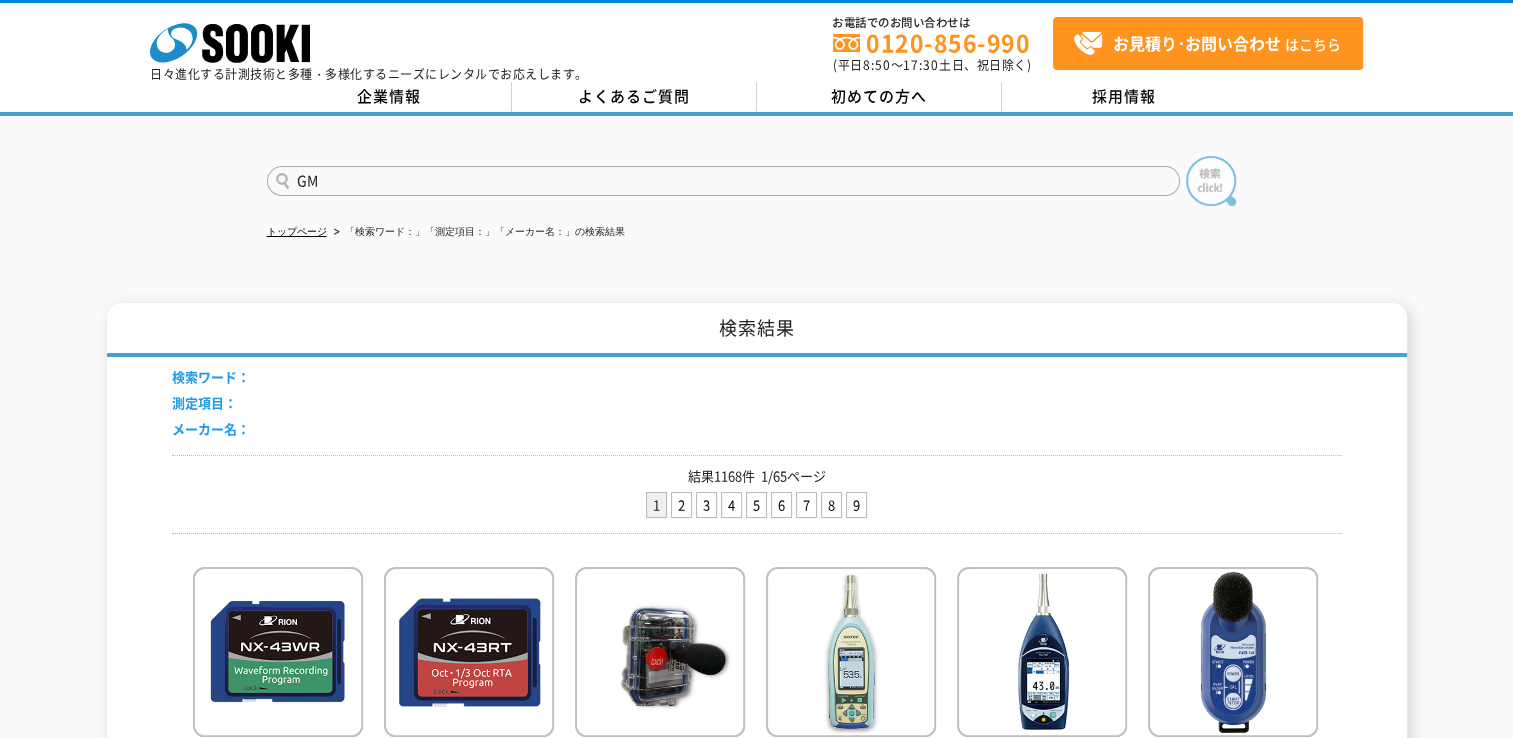 type on "GM" 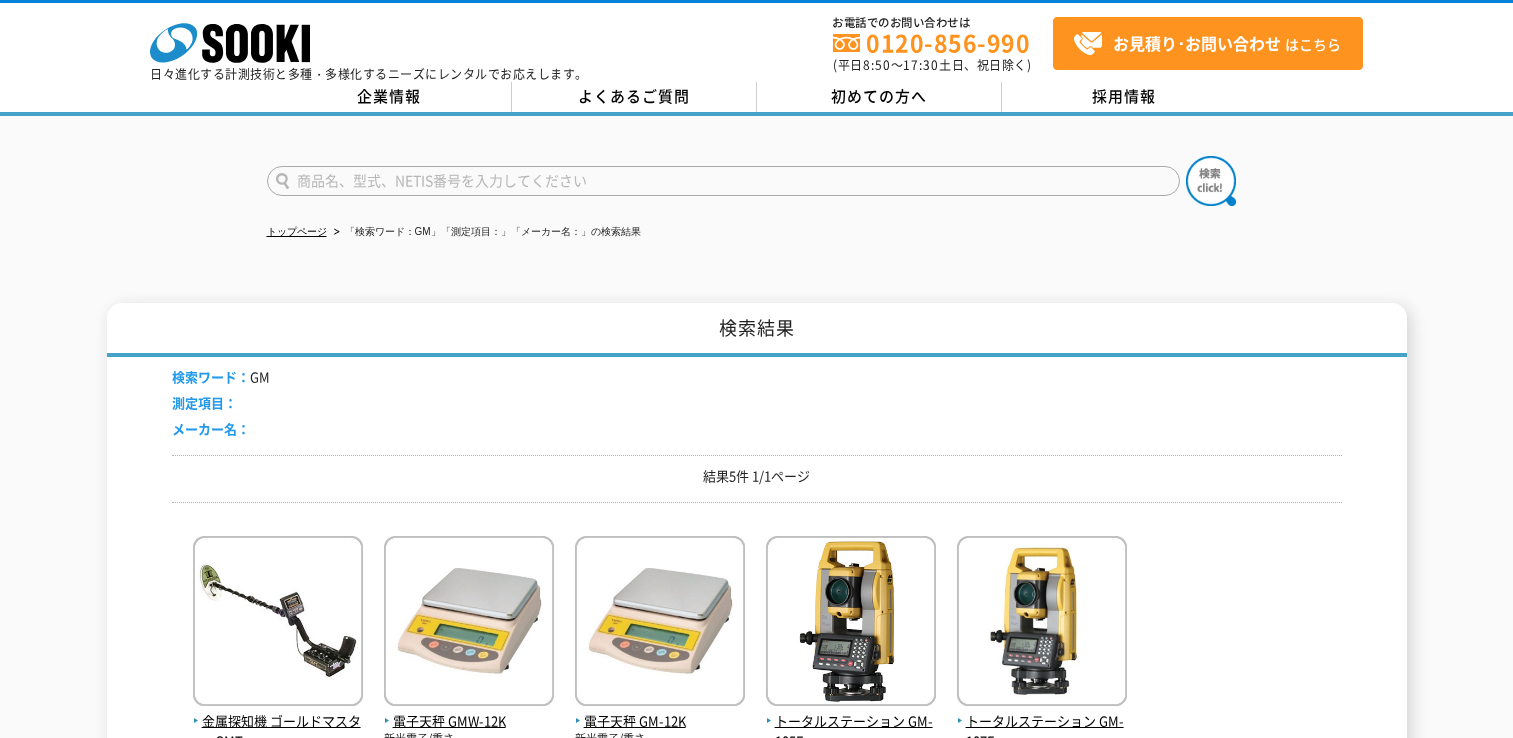 scroll, scrollTop: 0, scrollLeft: 0, axis: both 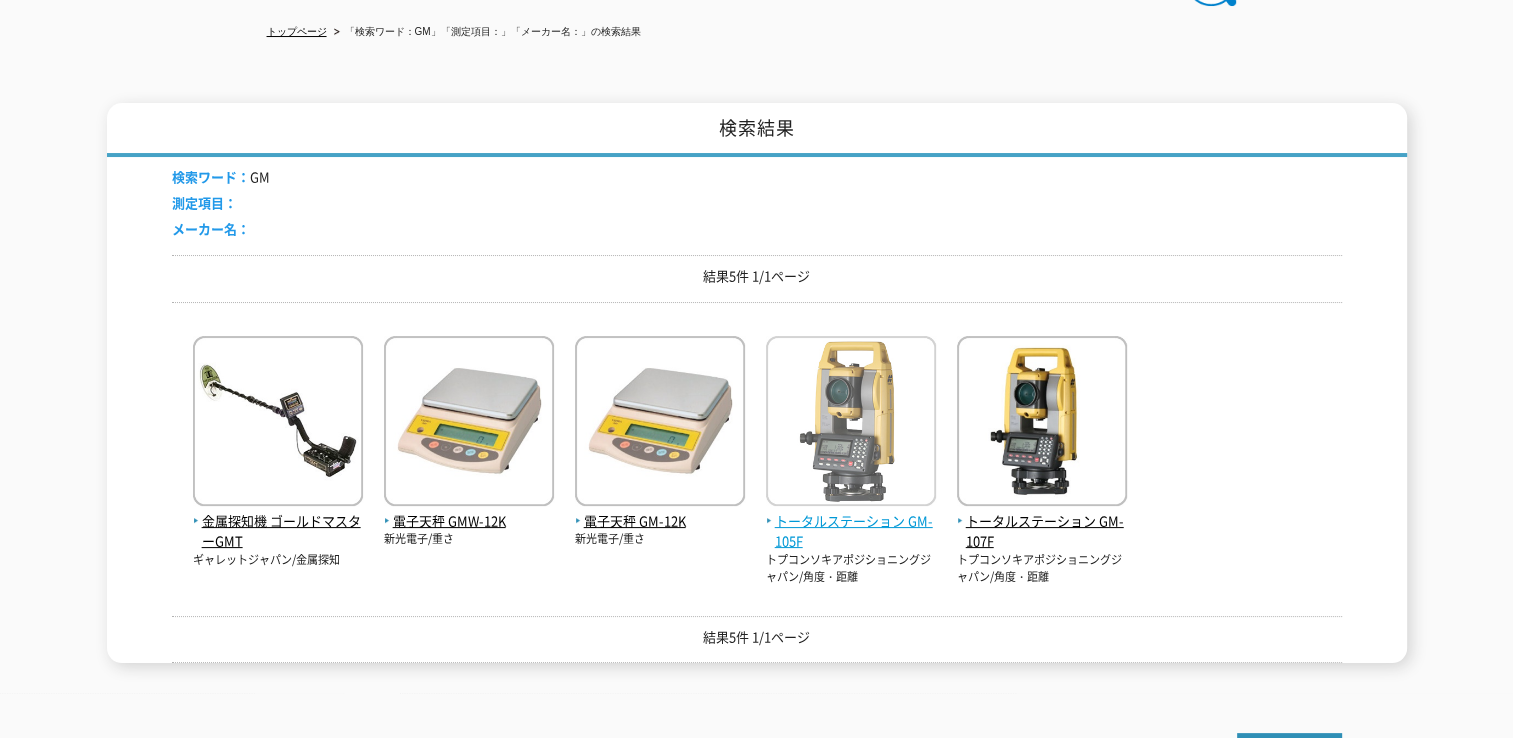 click on "トータルステーション GM-105F" at bounding box center [851, 532] 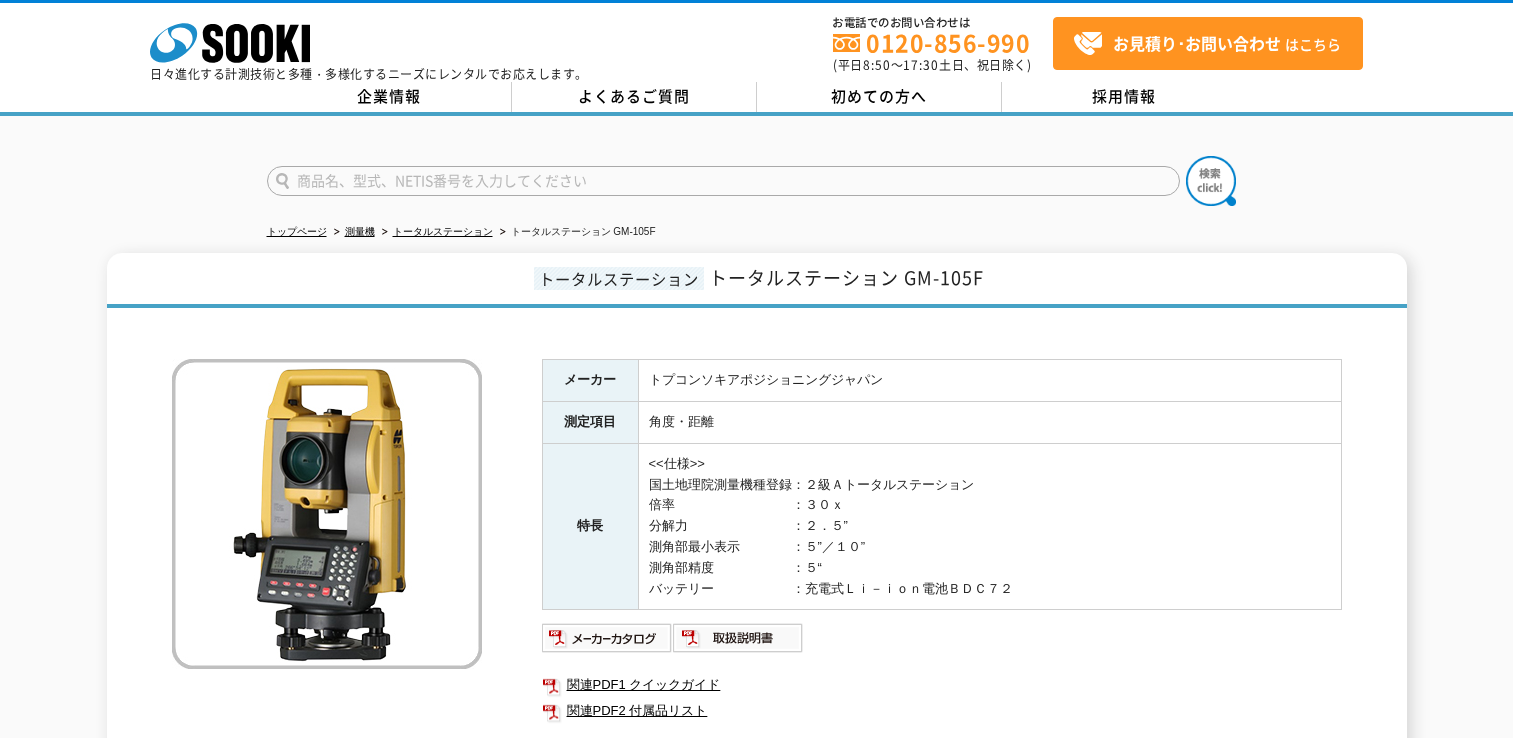 scroll, scrollTop: 0, scrollLeft: 0, axis: both 